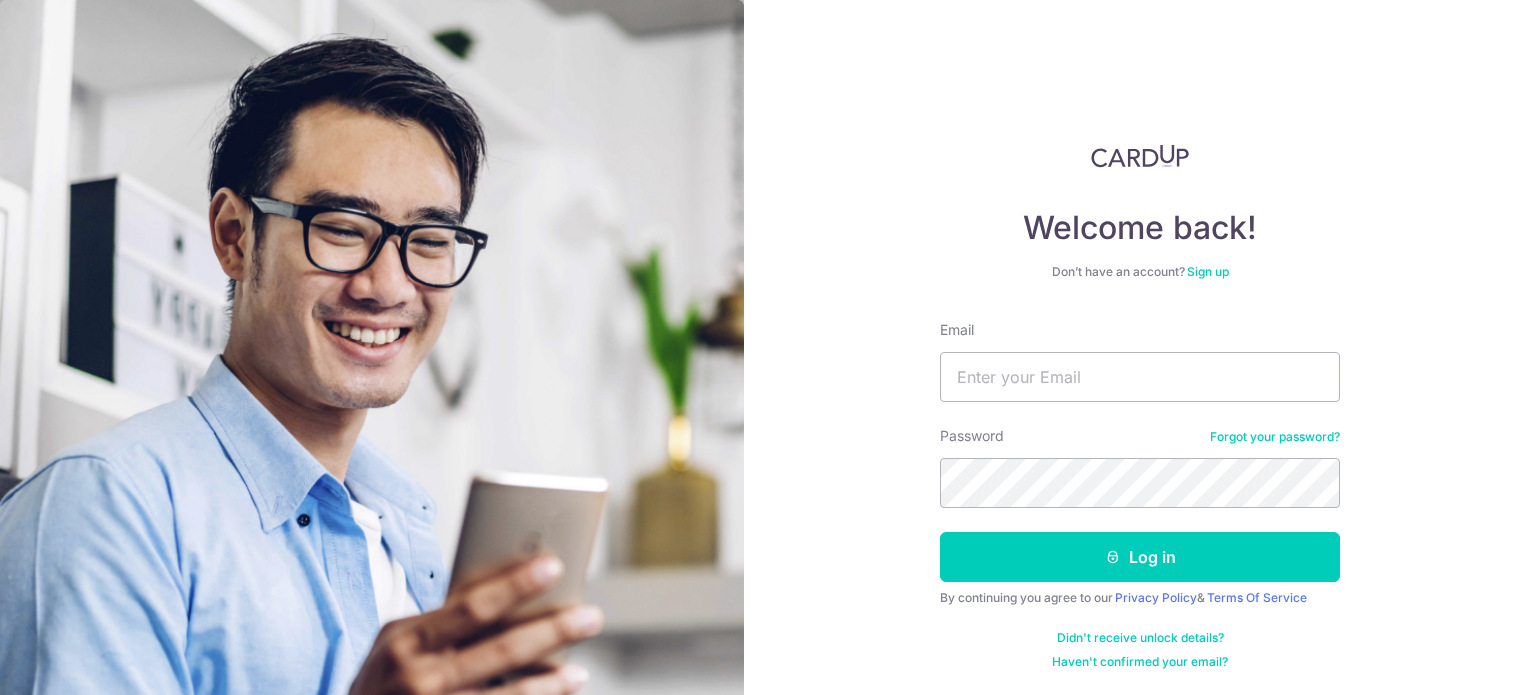 scroll, scrollTop: 0, scrollLeft: 0, axis: both 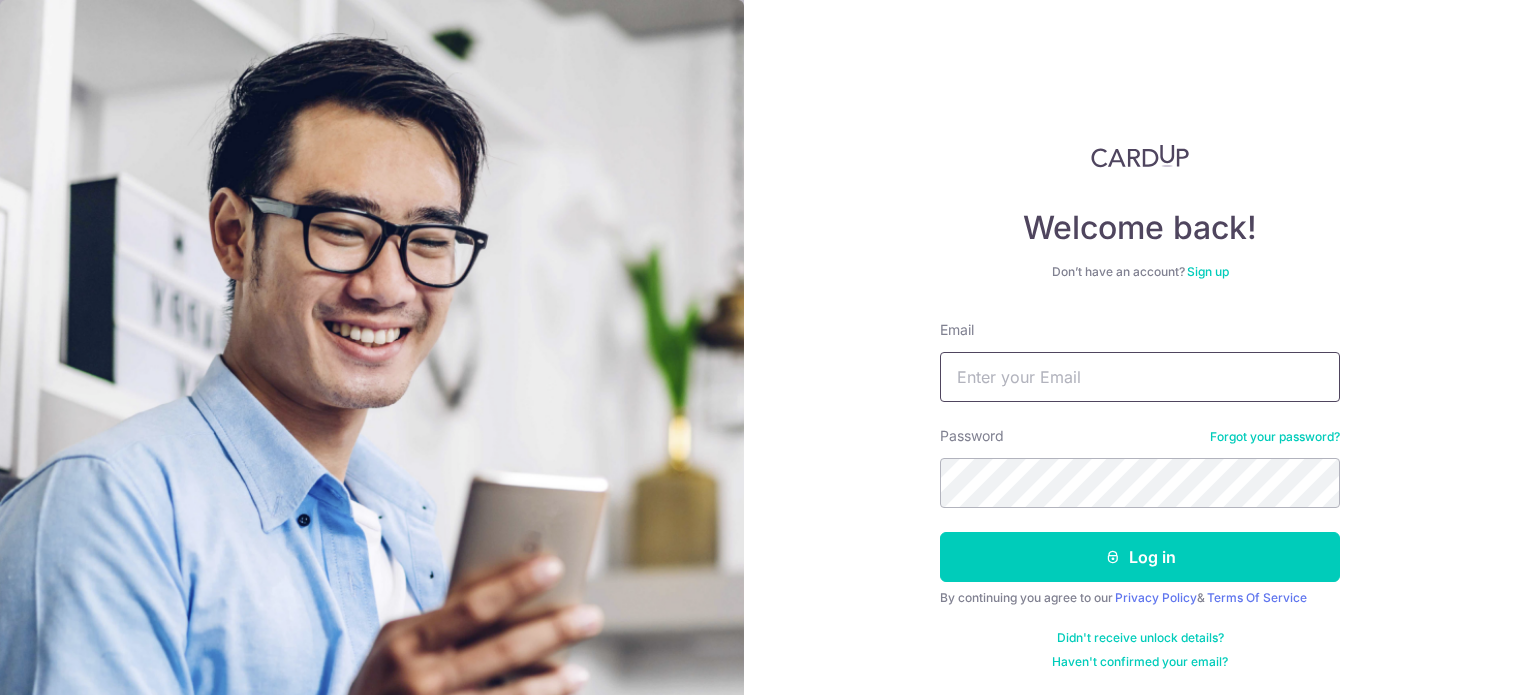 click on "Email" at bounding box center [1140, 377] 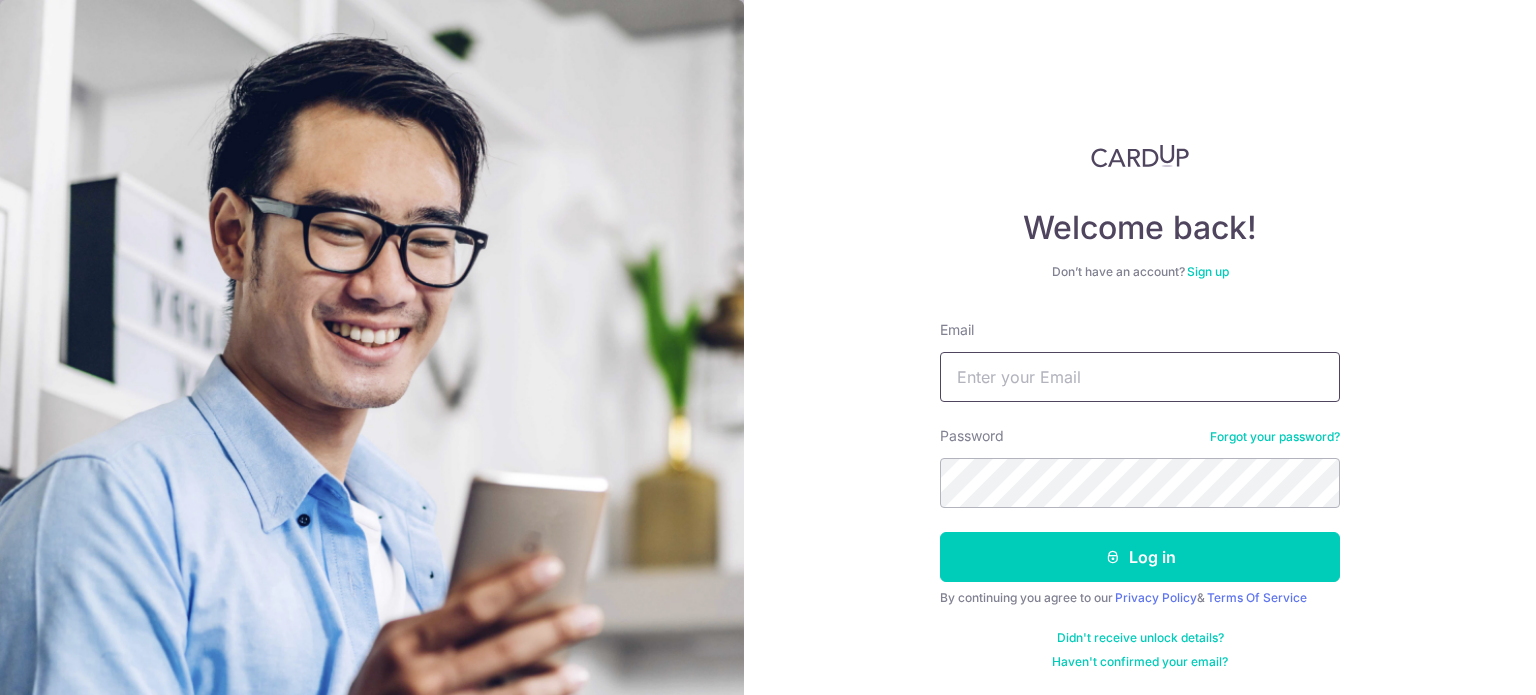 type on "mingjun.chin@gmail.com" 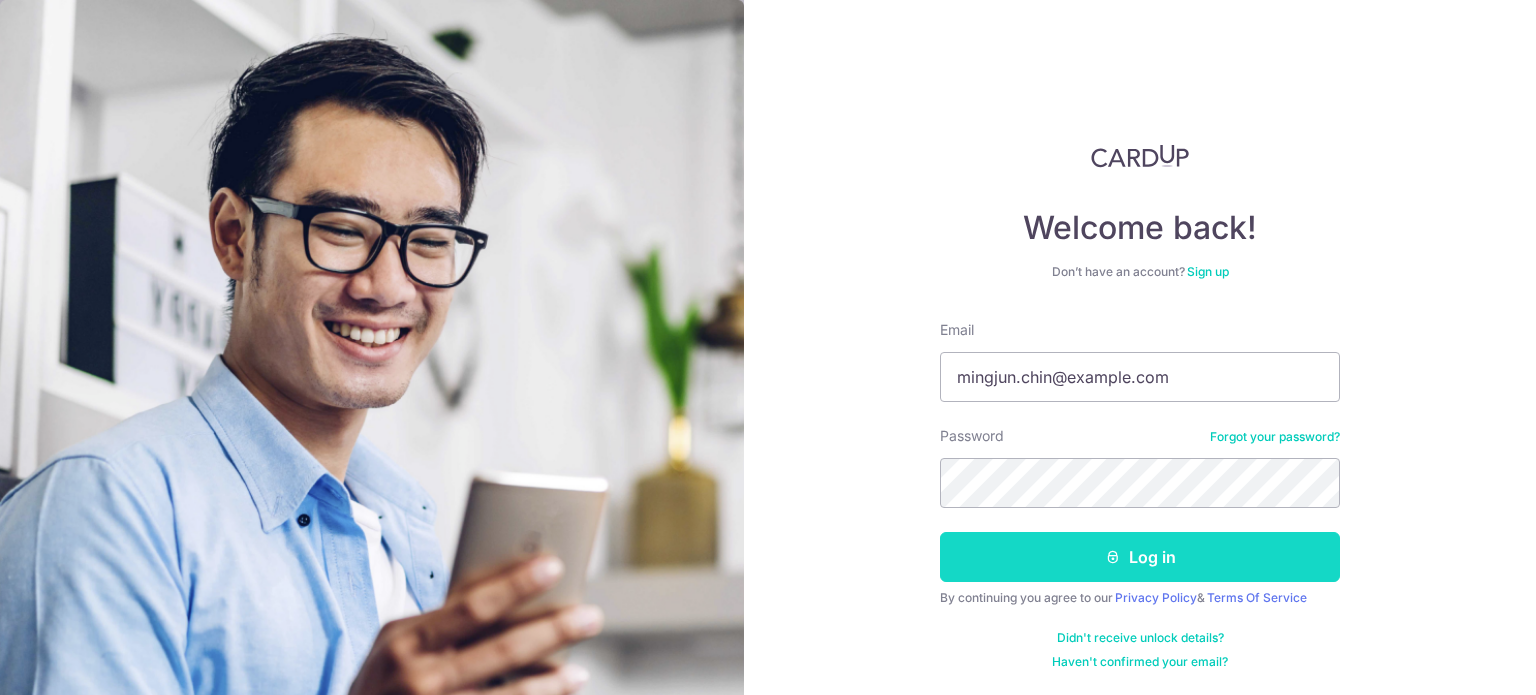 click on "Log in" at bounding box center (1140, 557) 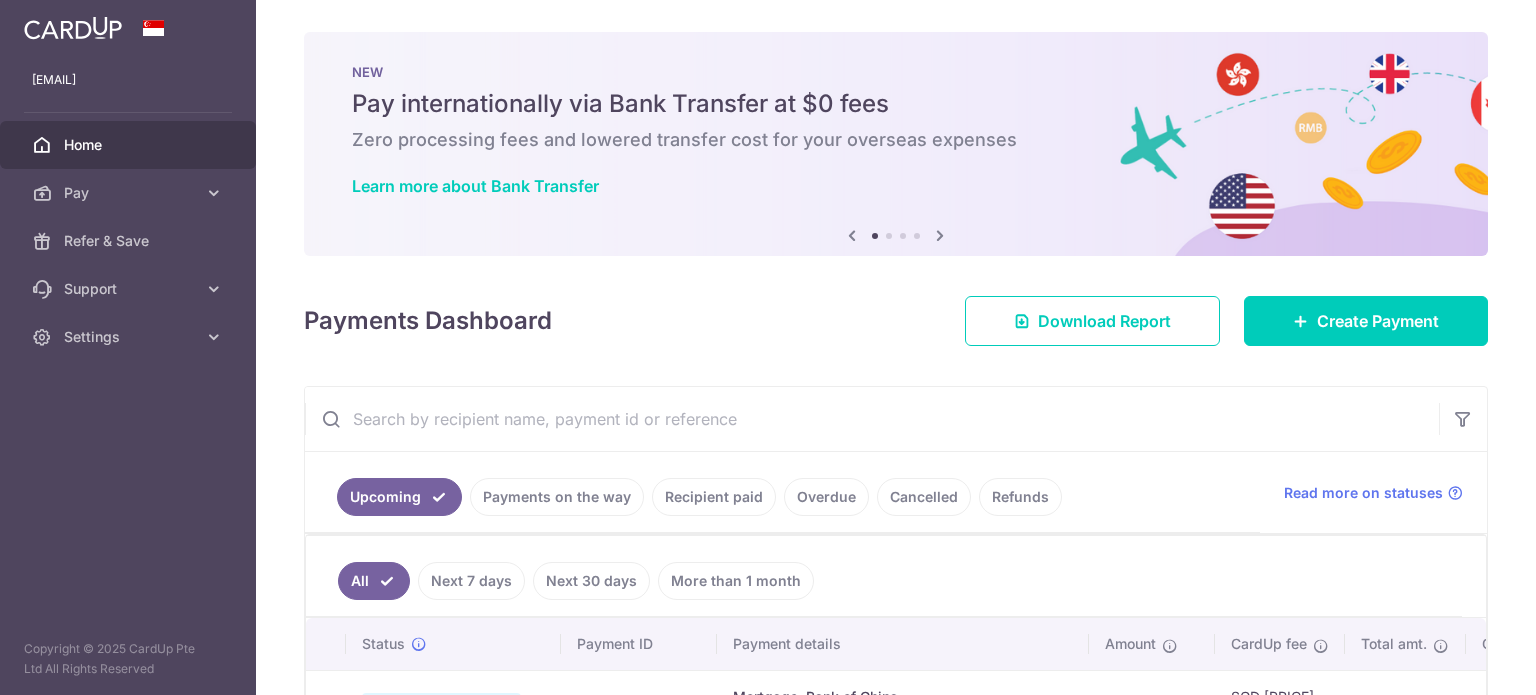 scroll, scrollTop: 0, scrollLeft: 0, axis: both 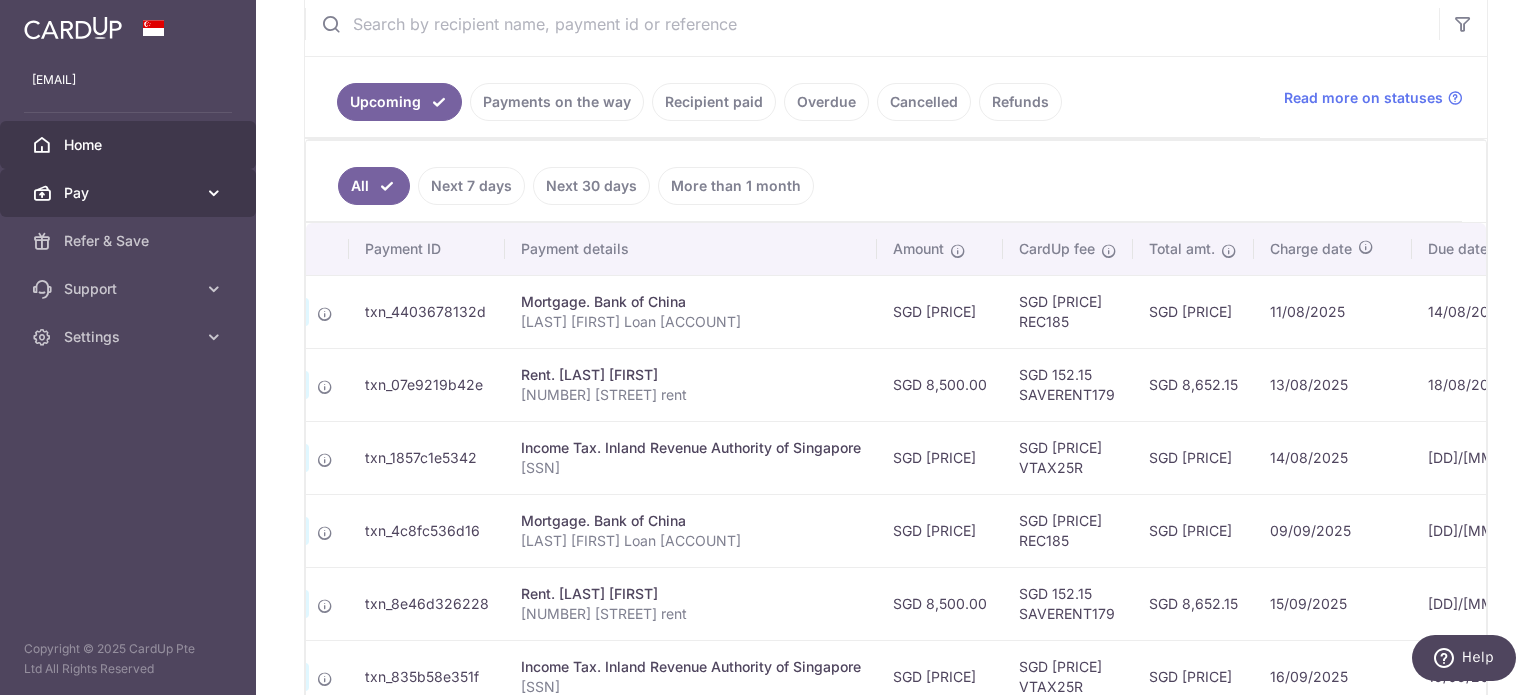 click on "Pay" at bounding box center (128, 193) 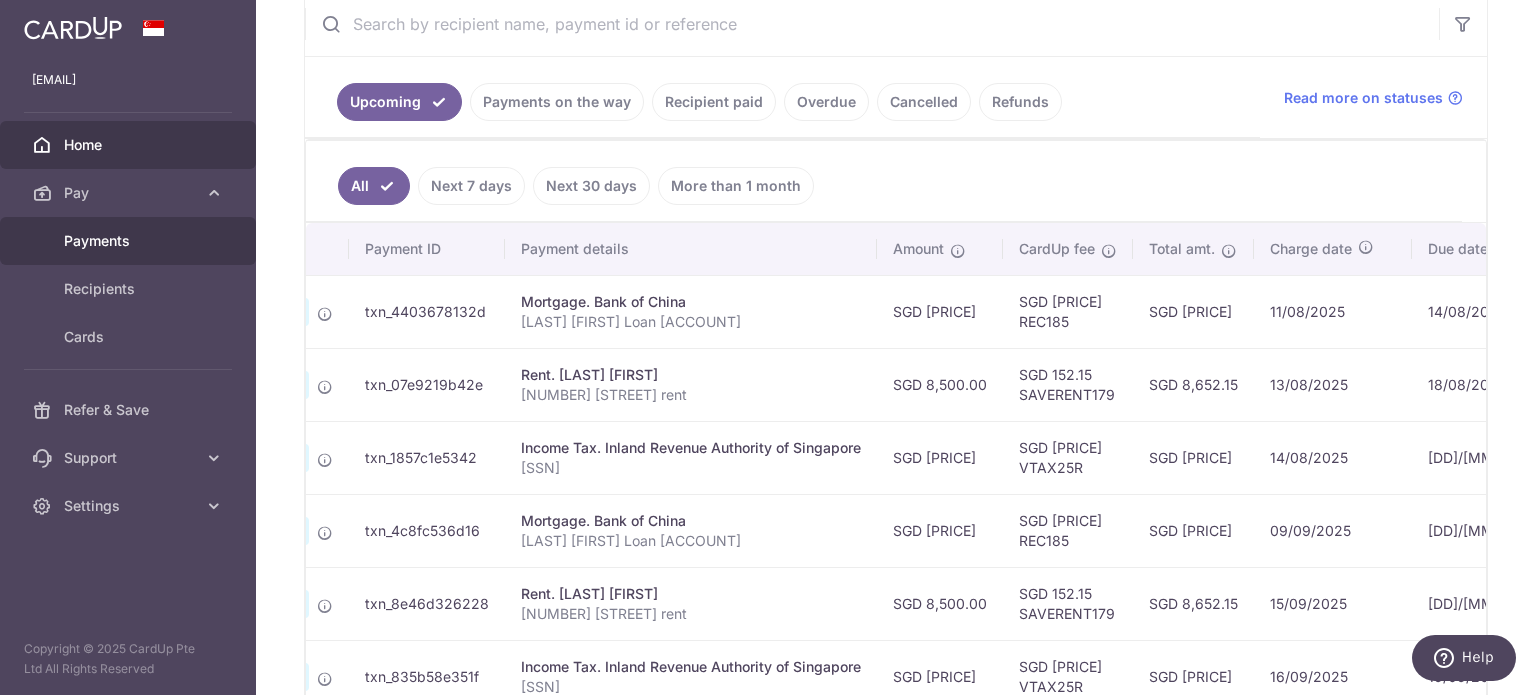 click on "Payments" at bounding box center [130, 241] 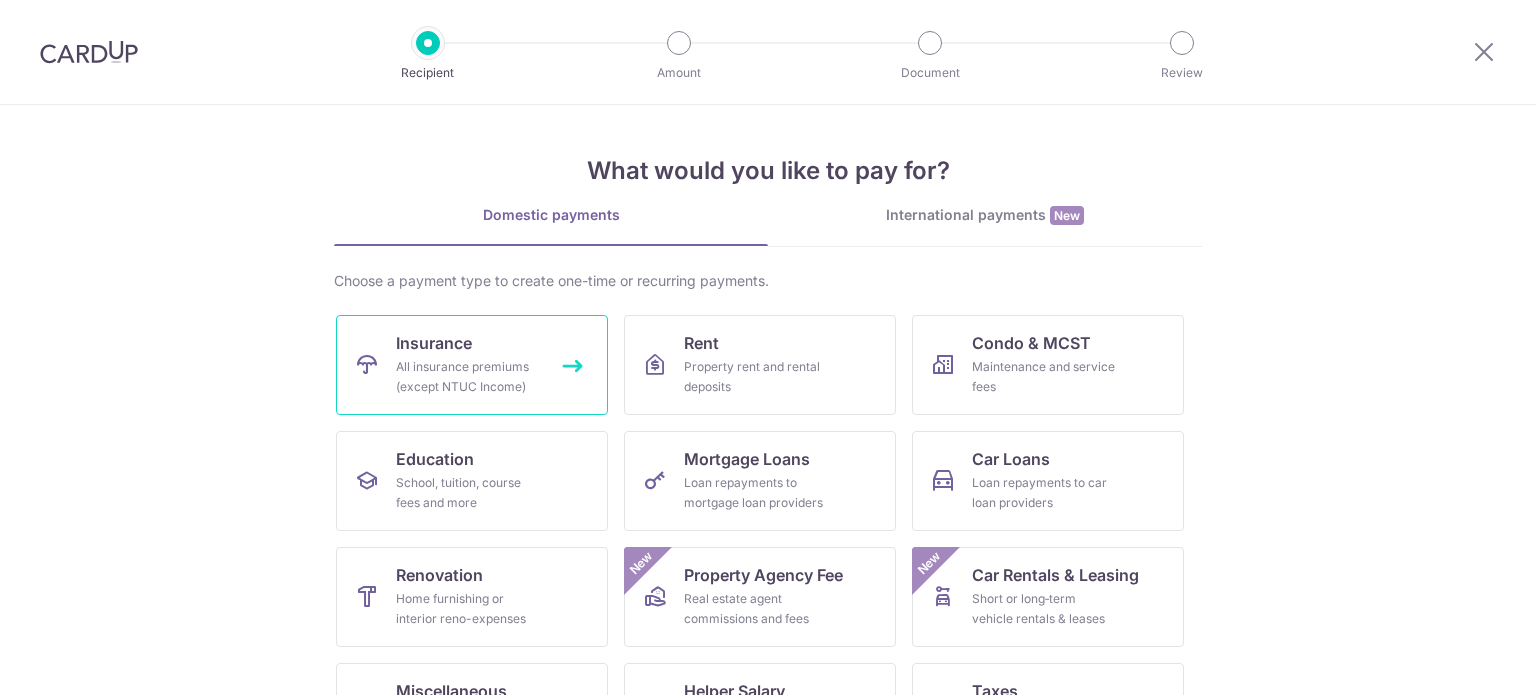 scroll, scrollTop: 0, scrollLeft: 0, axis: both 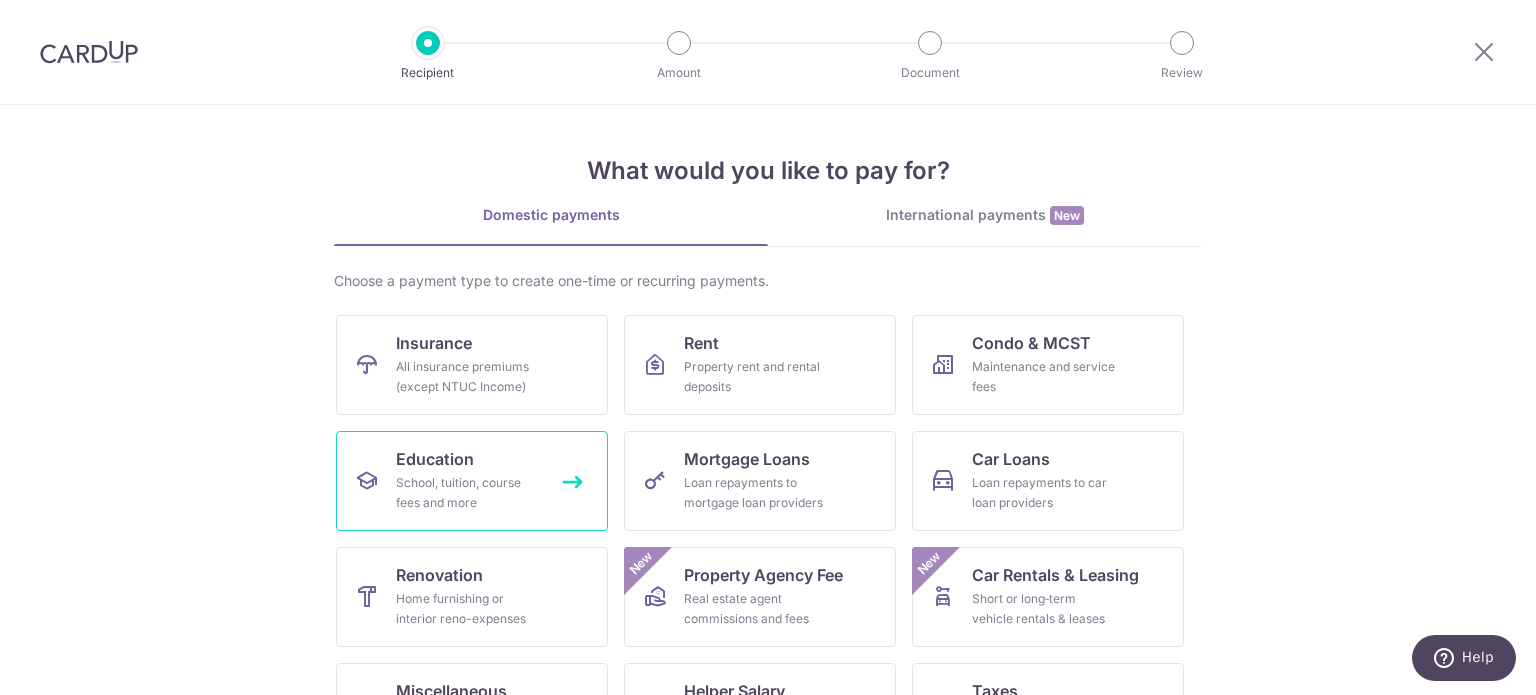 click on "School, tuition, course fees and more" at bounding box center (468, 493) 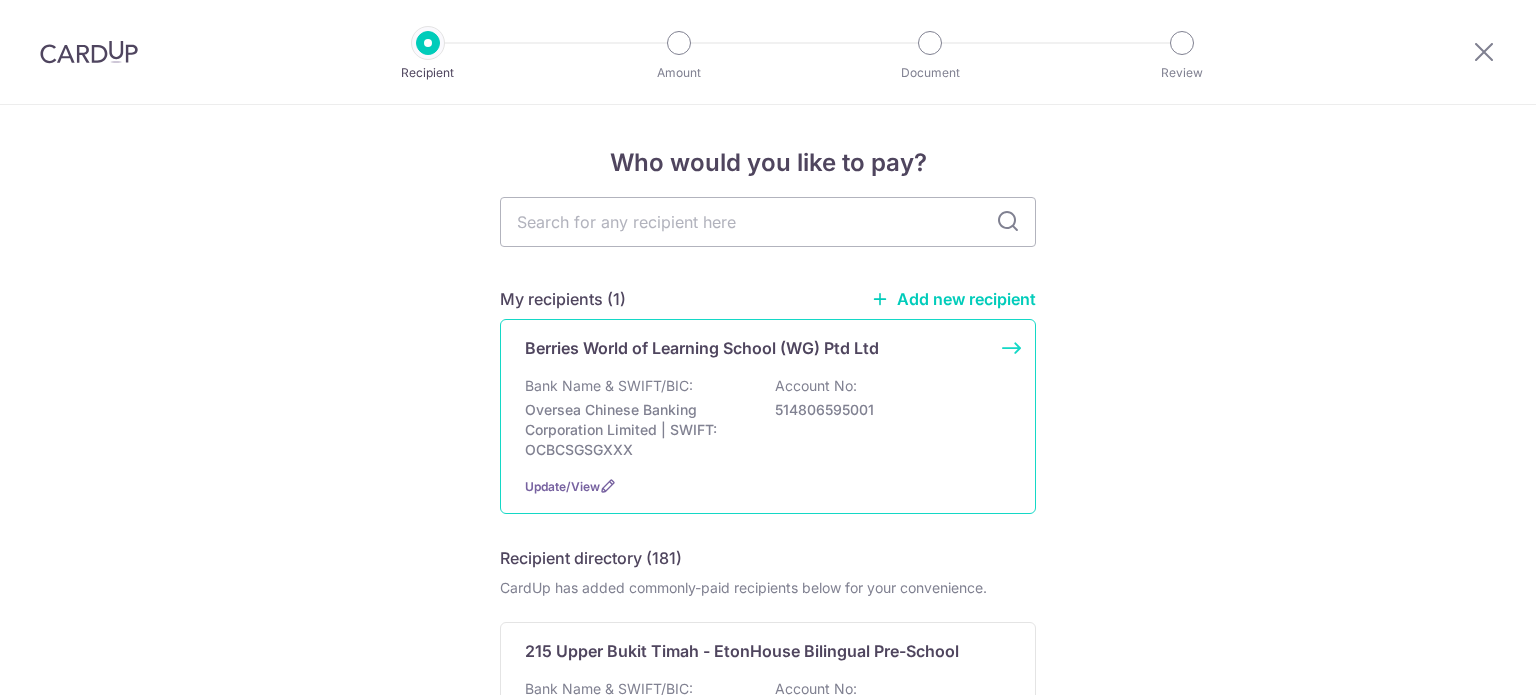 scroll, scrollTop: 0, scrollLeft: 0, axis: both 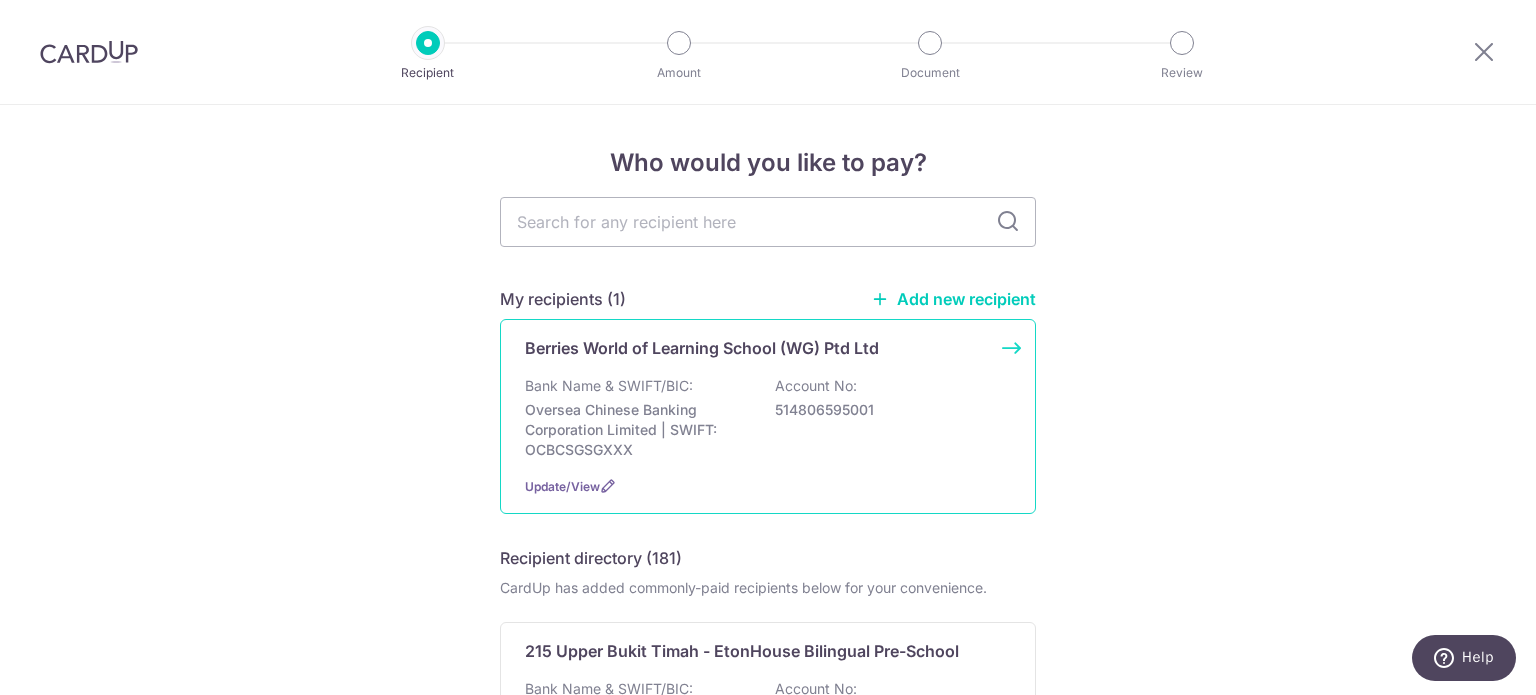 click on "Bank Name & SWIFT/BIC:
Oversea Chinese Banking Corporation Limited | SWIFT: OCBCSGSGXXX
Account No:
514806595001" at bounding box center [768, 418] 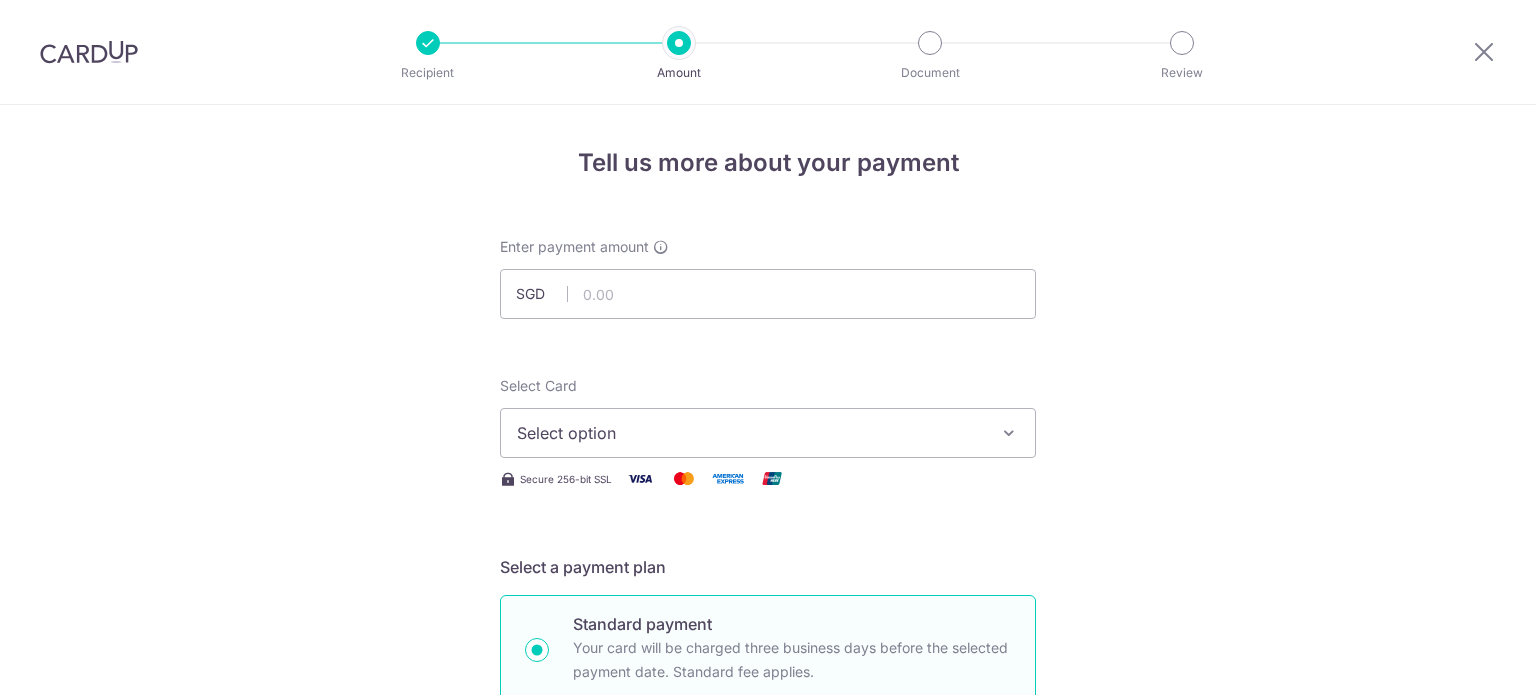 scroll, scrollTop: 0, scrollLeft: 0, axis: both 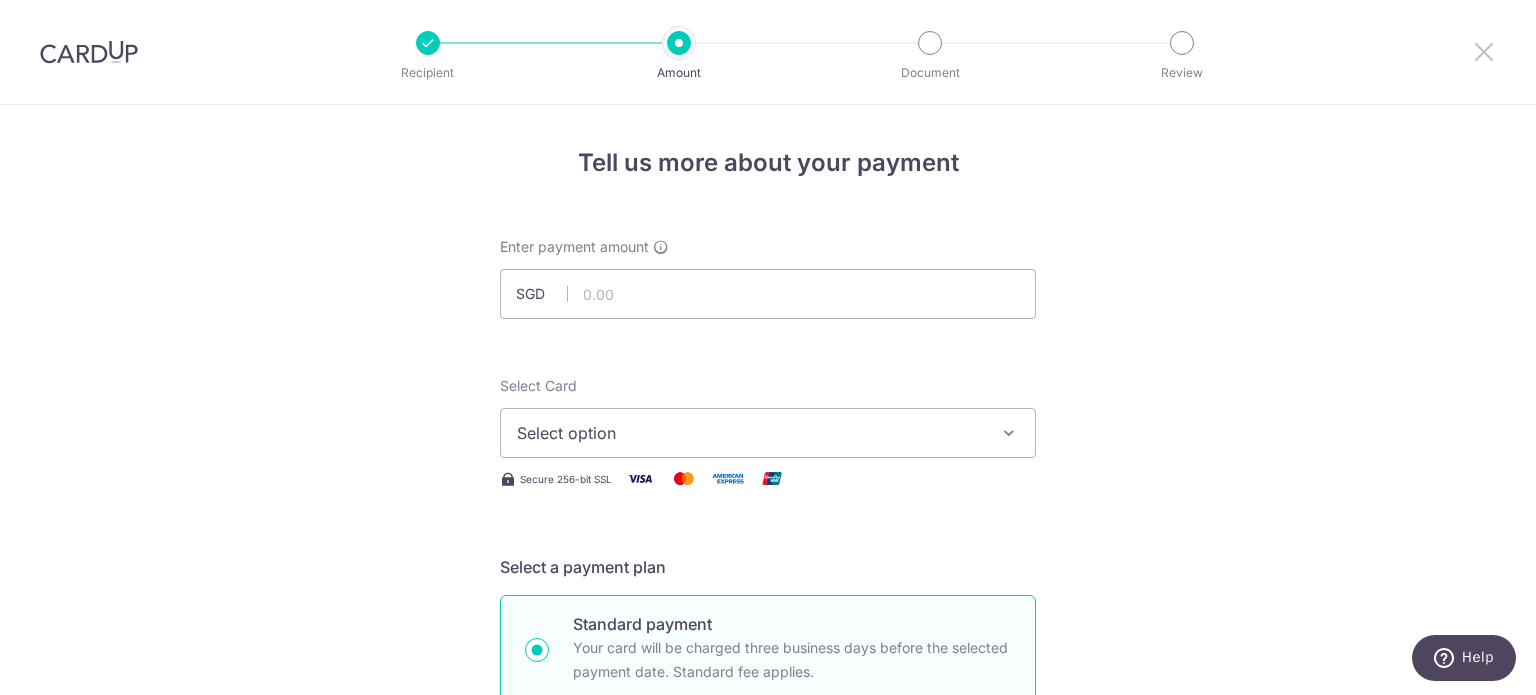 click at bounding box center [1484, 51] 